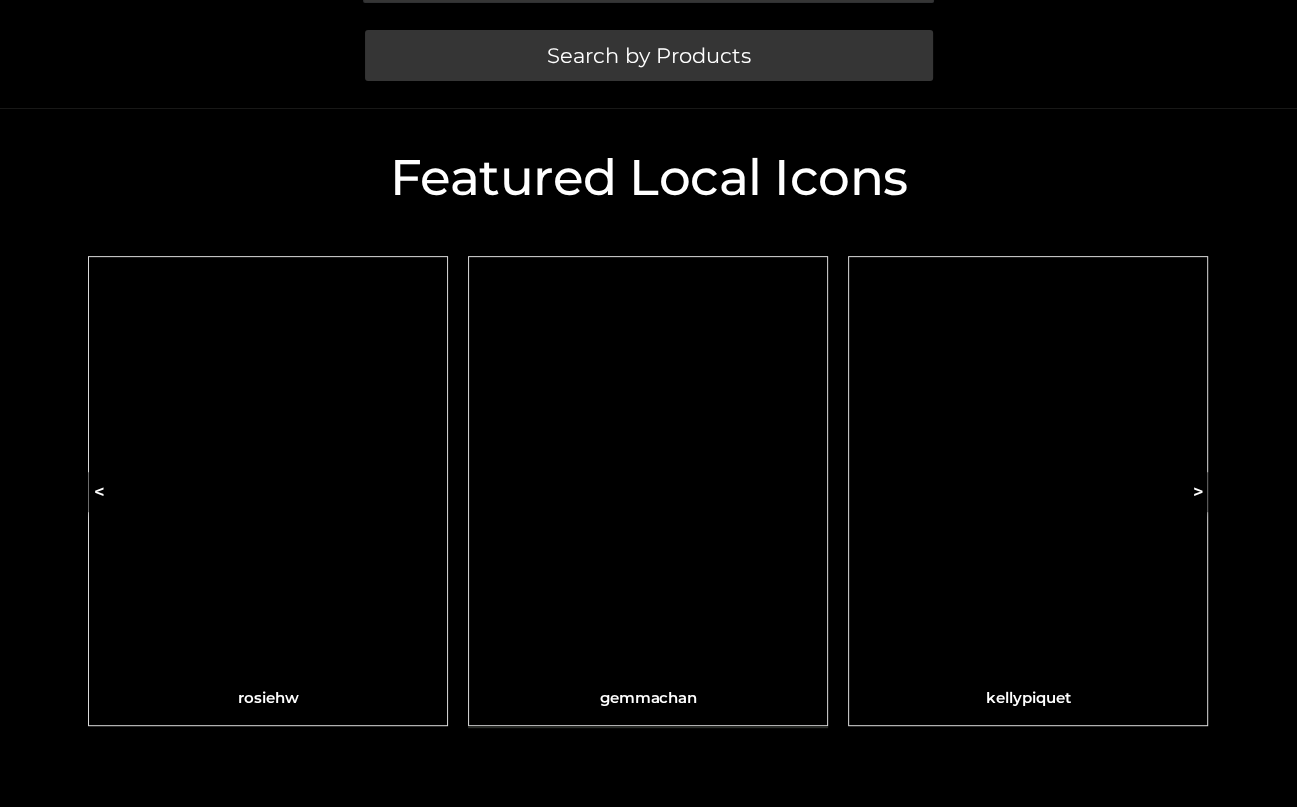 scroll, scrollTop: 0, scrollLeft: 0, axis: both 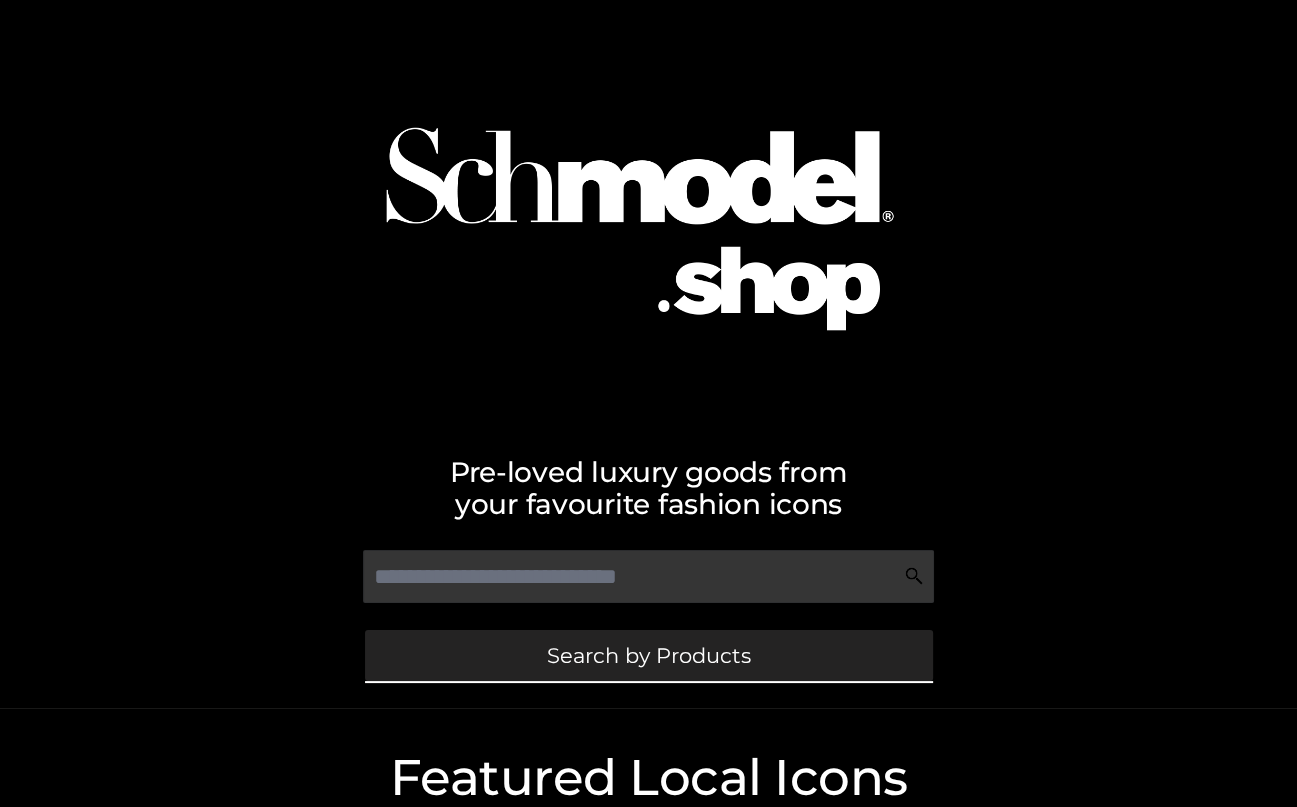 click on "Search by Products" at bounding box center (649, 655) 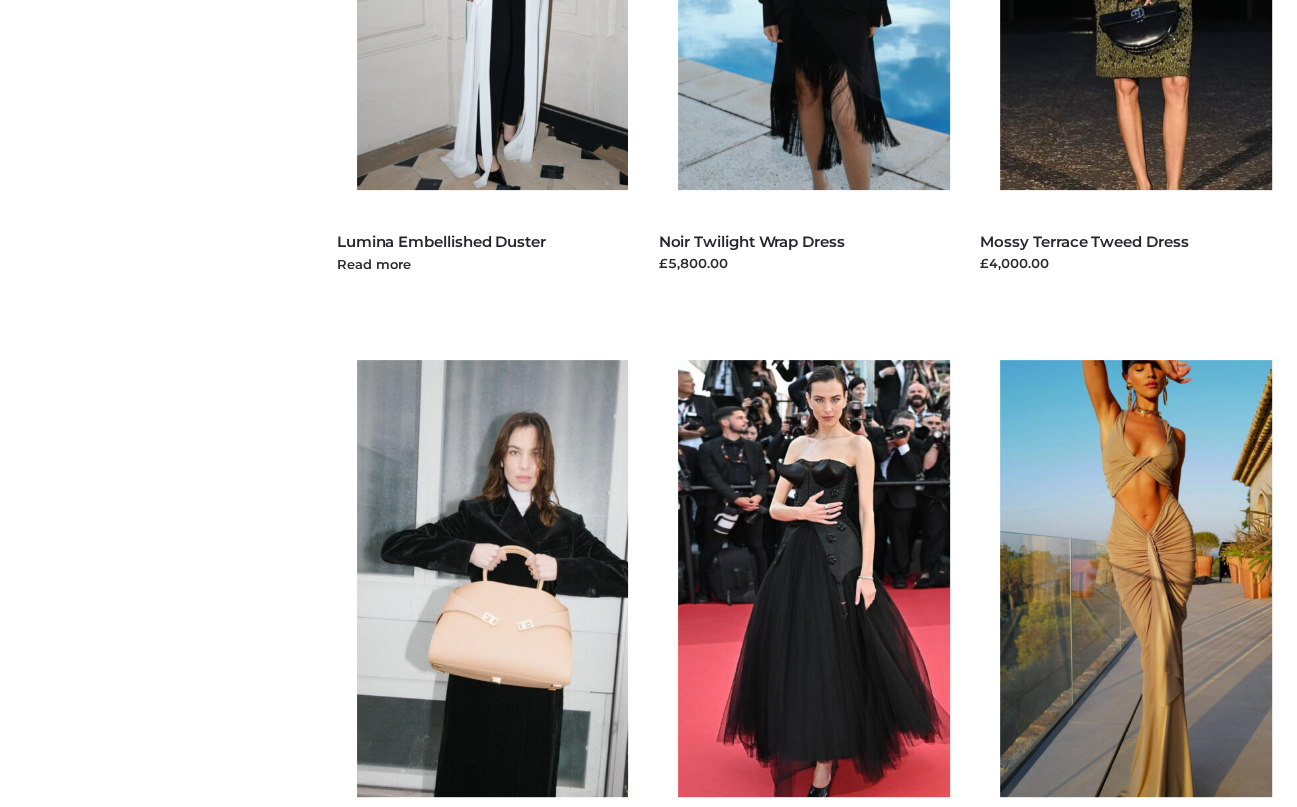 scroll, scrollTop: 0, scrollLeft: 0, axis: both 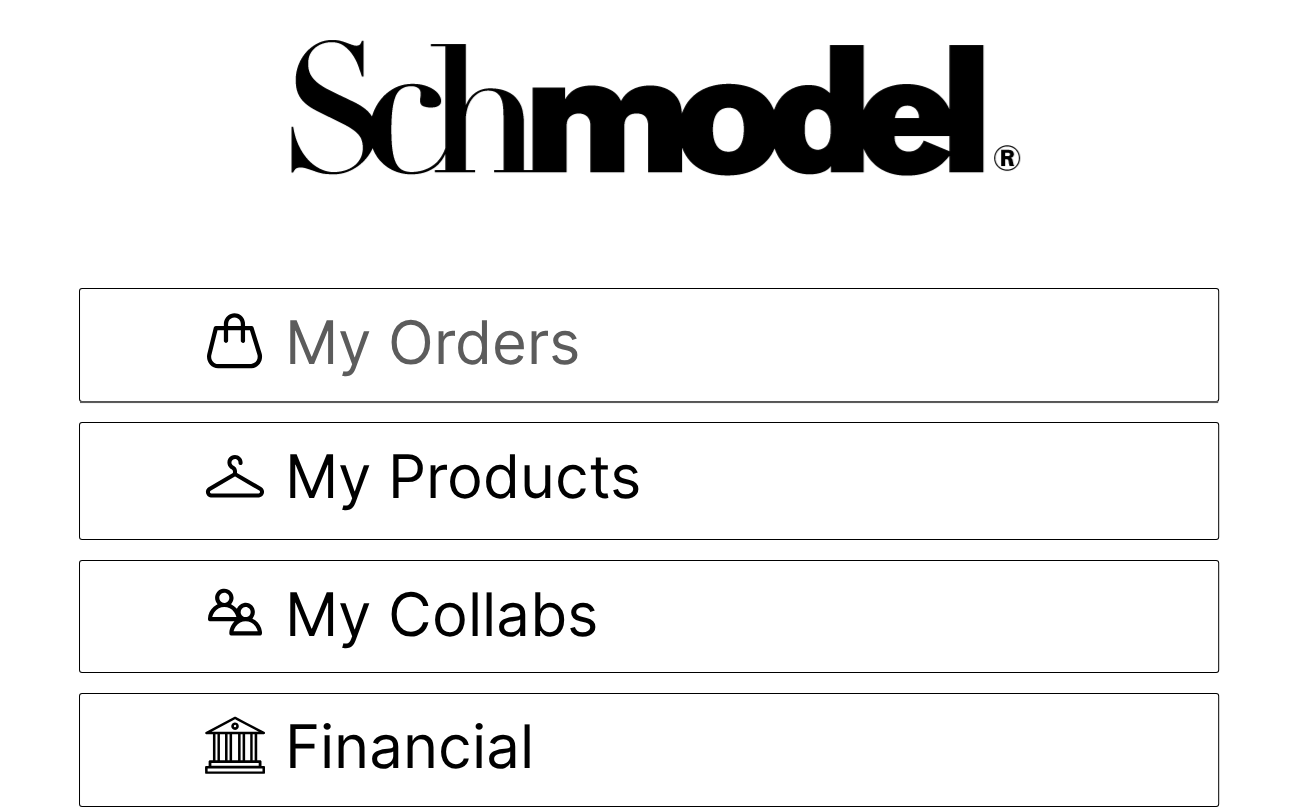 click on "My Orders" at bounding box center (432, 345) 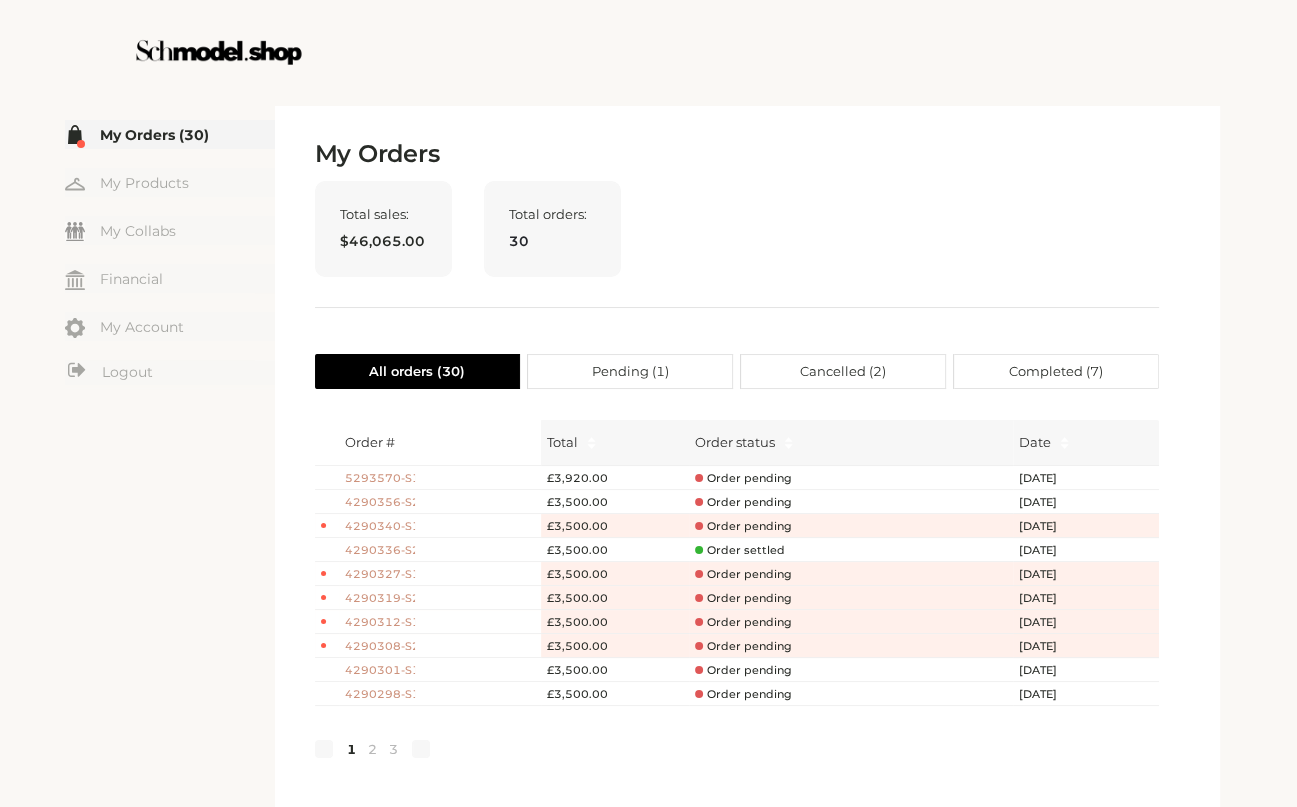 scroll, scrollTop: 163, scrollLeft: 0, axis: vertical 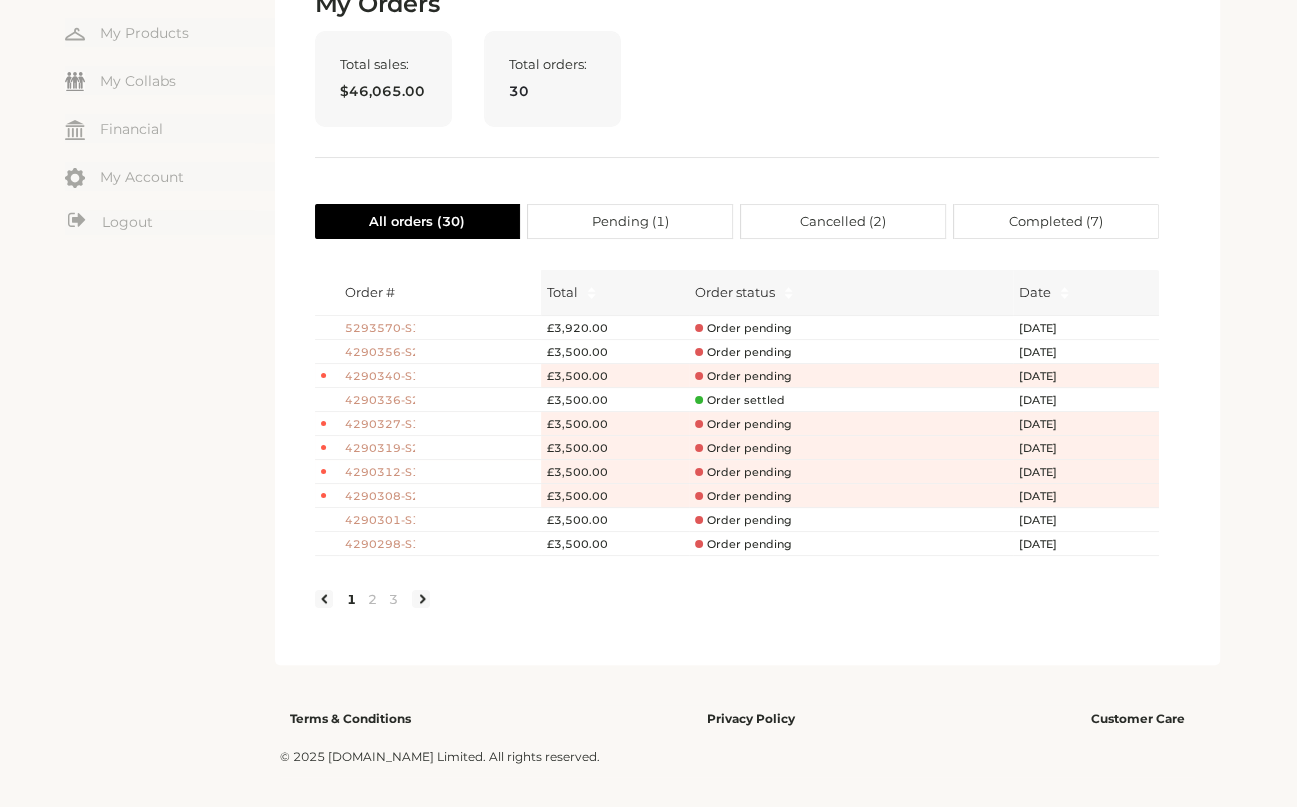 click on "Pending ( 1 )" at bounding box center [630, 221] 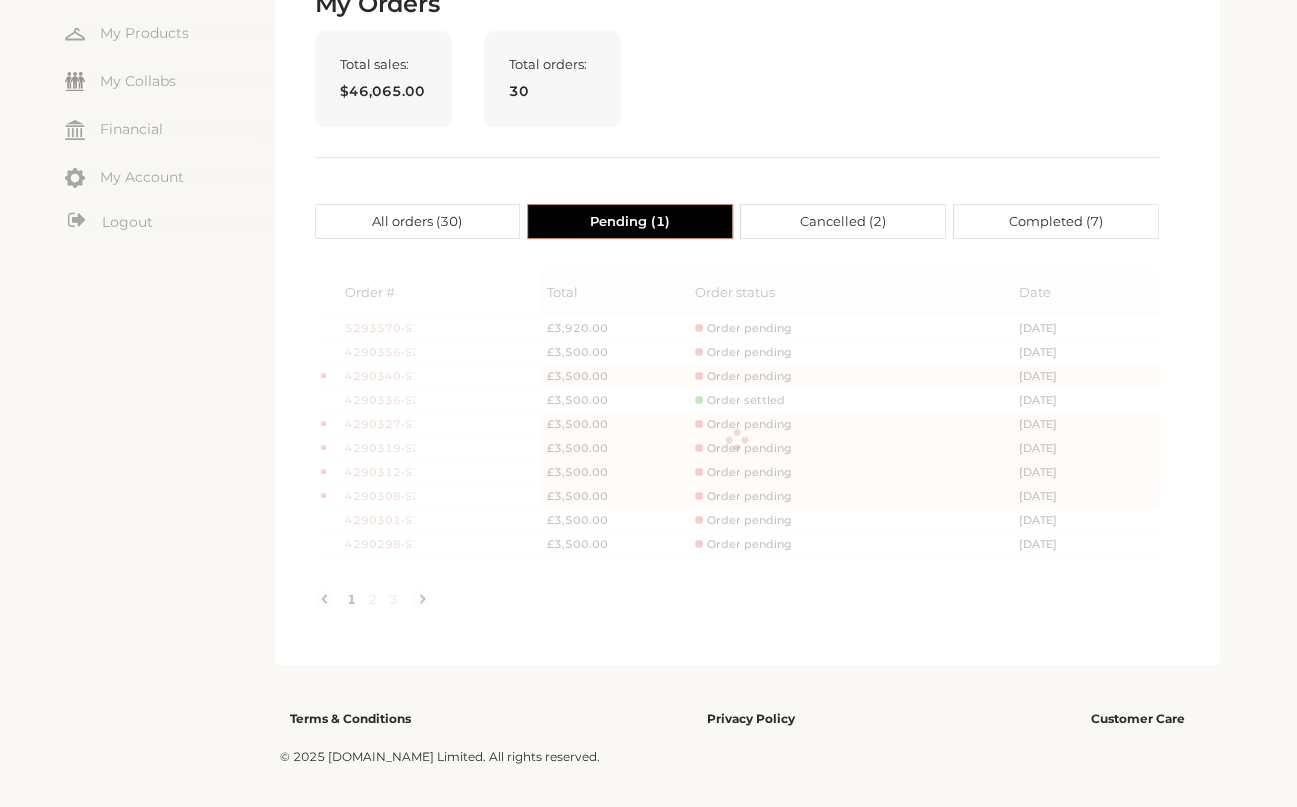 scroll, scrollTop: 0, scrollLeft: 0, axis: both 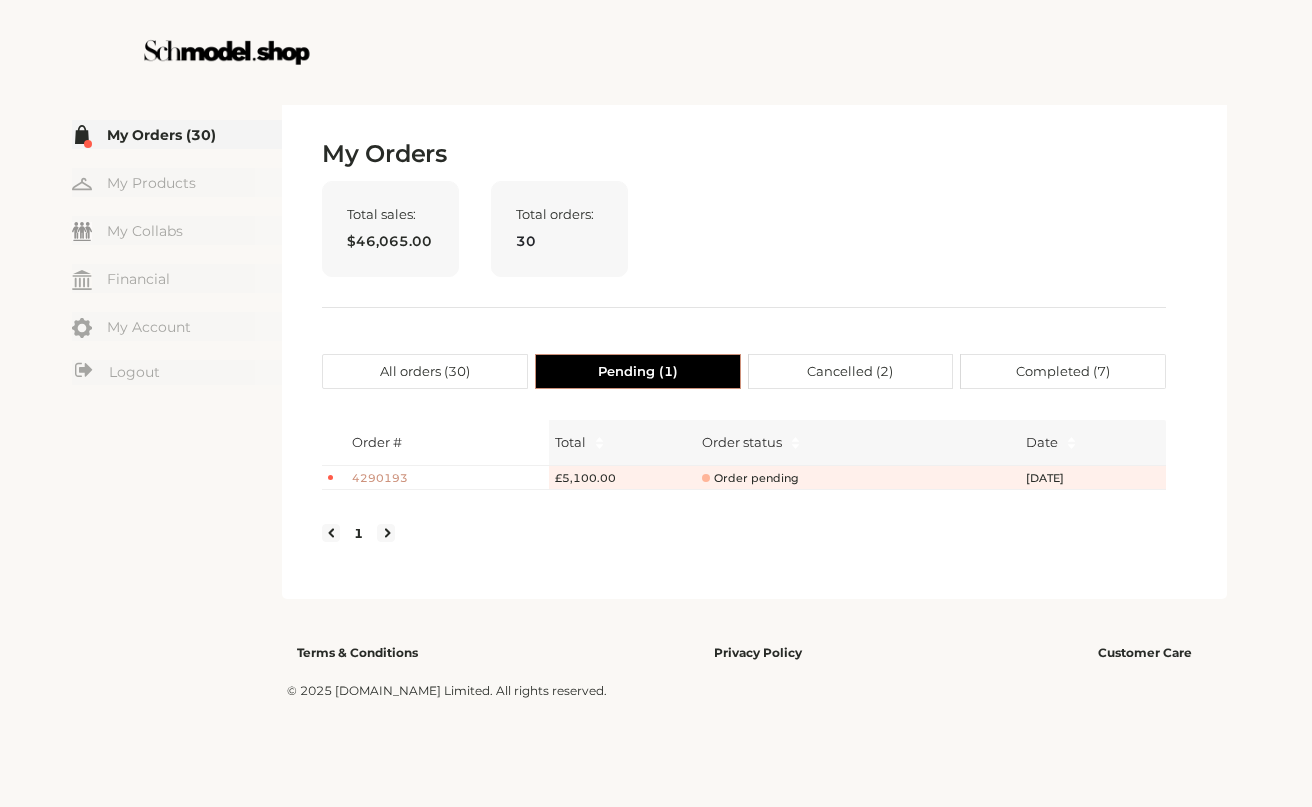 click on "My Orders Total sales: $46,065.00 Total orders: 30 All orders ( 30 ) Pending ( 1 ) Cancelled ( 2 ) Completed ( 7 ) Order # Total Order status   Date 4290193 £5,100.00 Order pending Jun 20, 25 1" at bounding box center [744, 349] 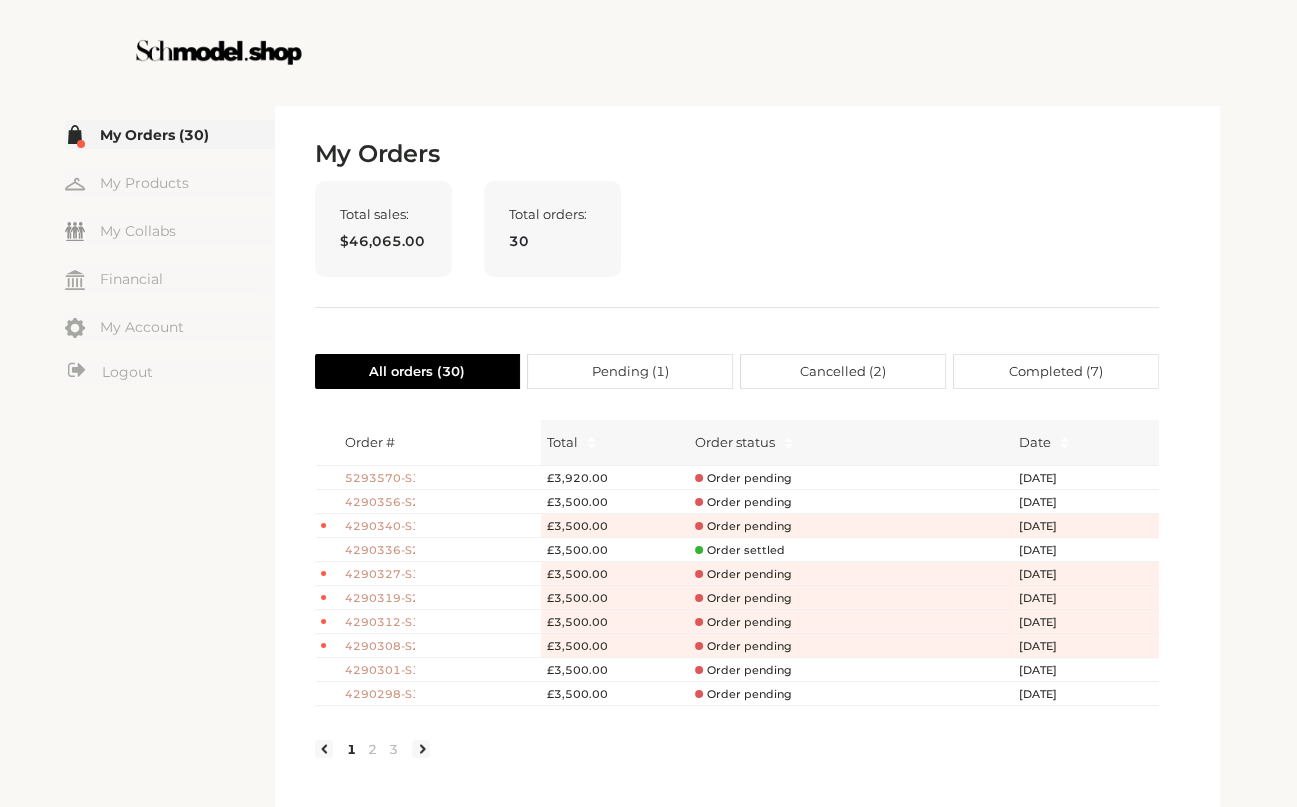 scroll, scrollTop: 163, scrollLeft: 0, axis: vertical 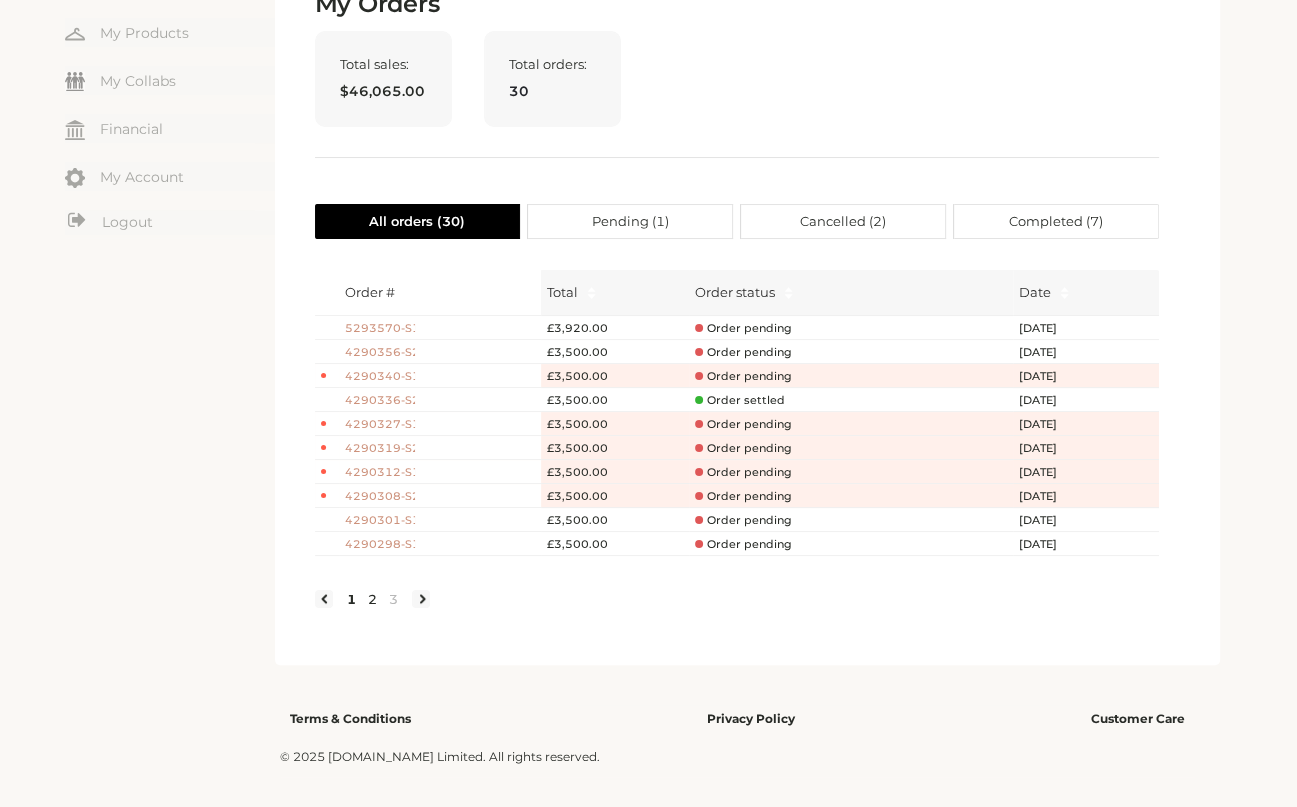 click on "2" at bounding box center (372, 599) 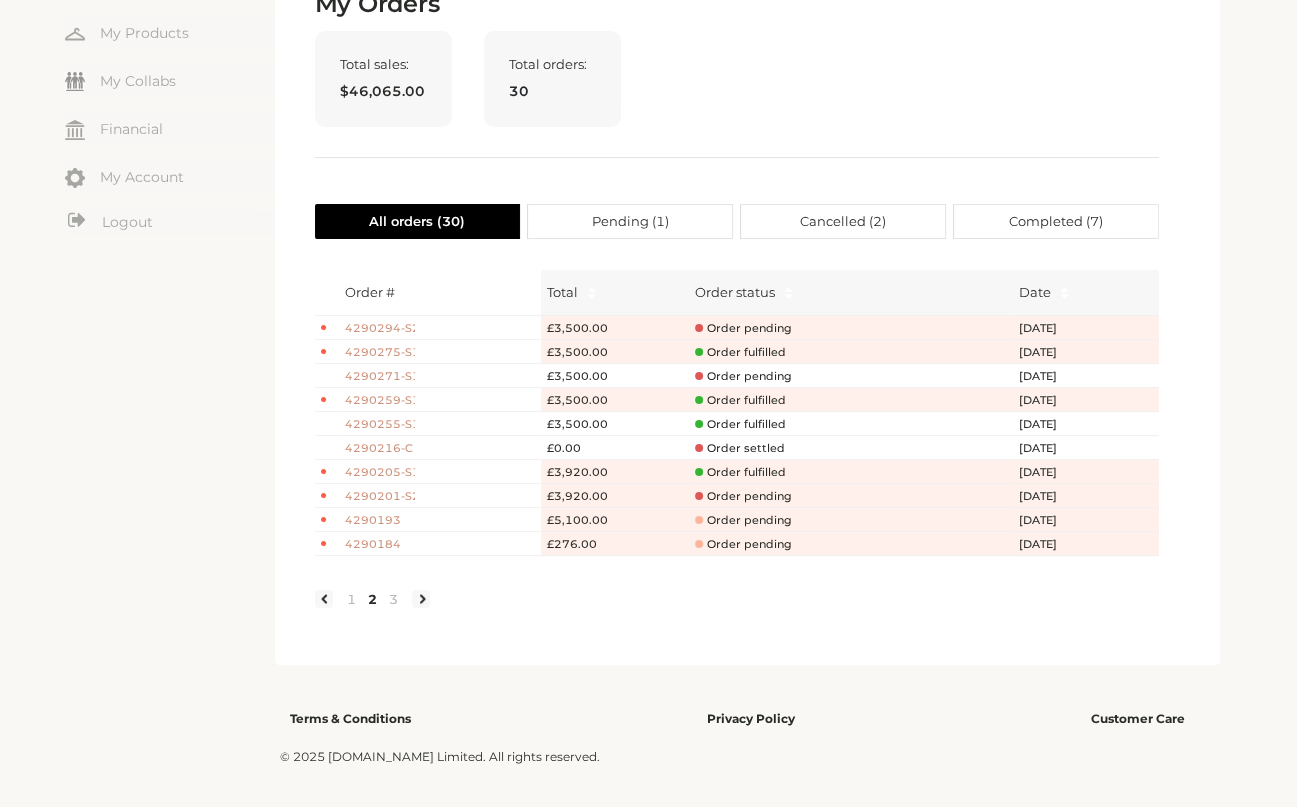 click on "Pending ( 1 )" at bounding box center [630, 221] 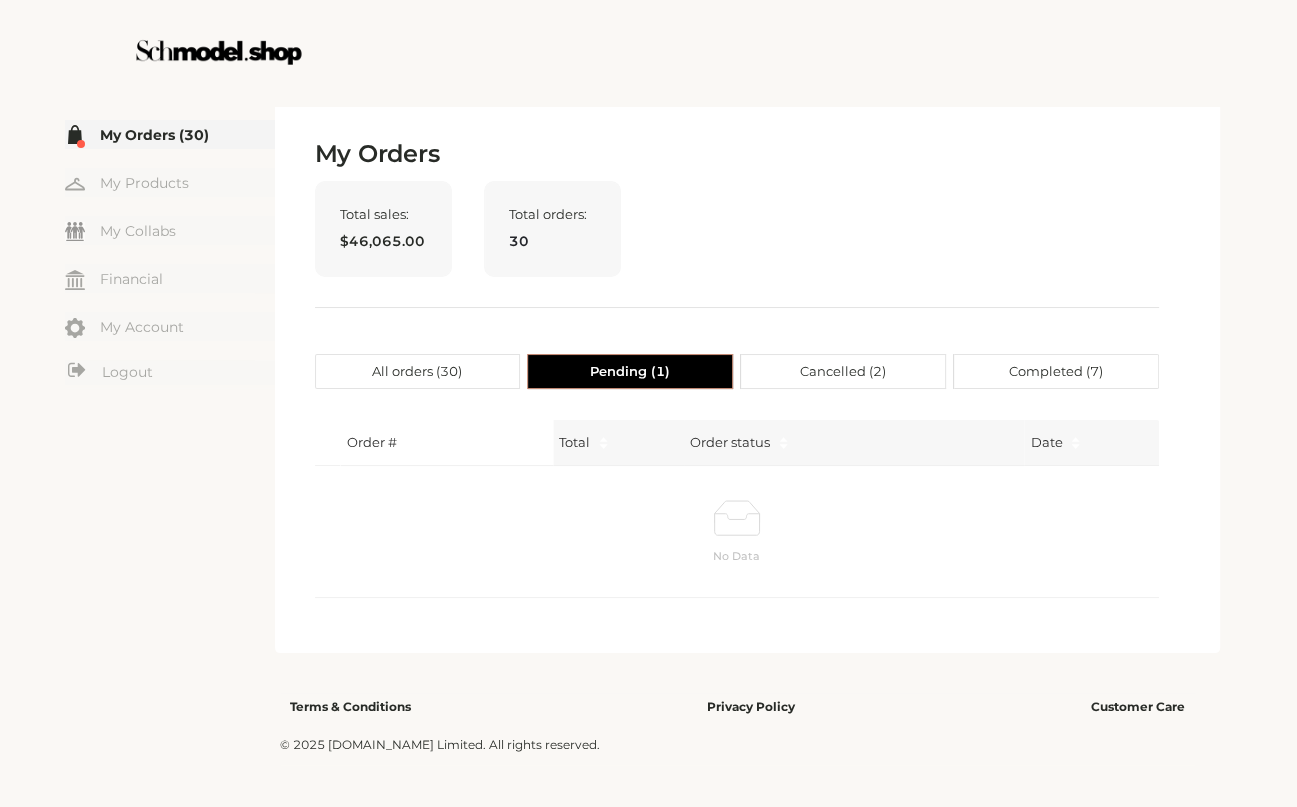 scroll, scrollTop: 3, scrollLeft: 0, axis: vertical 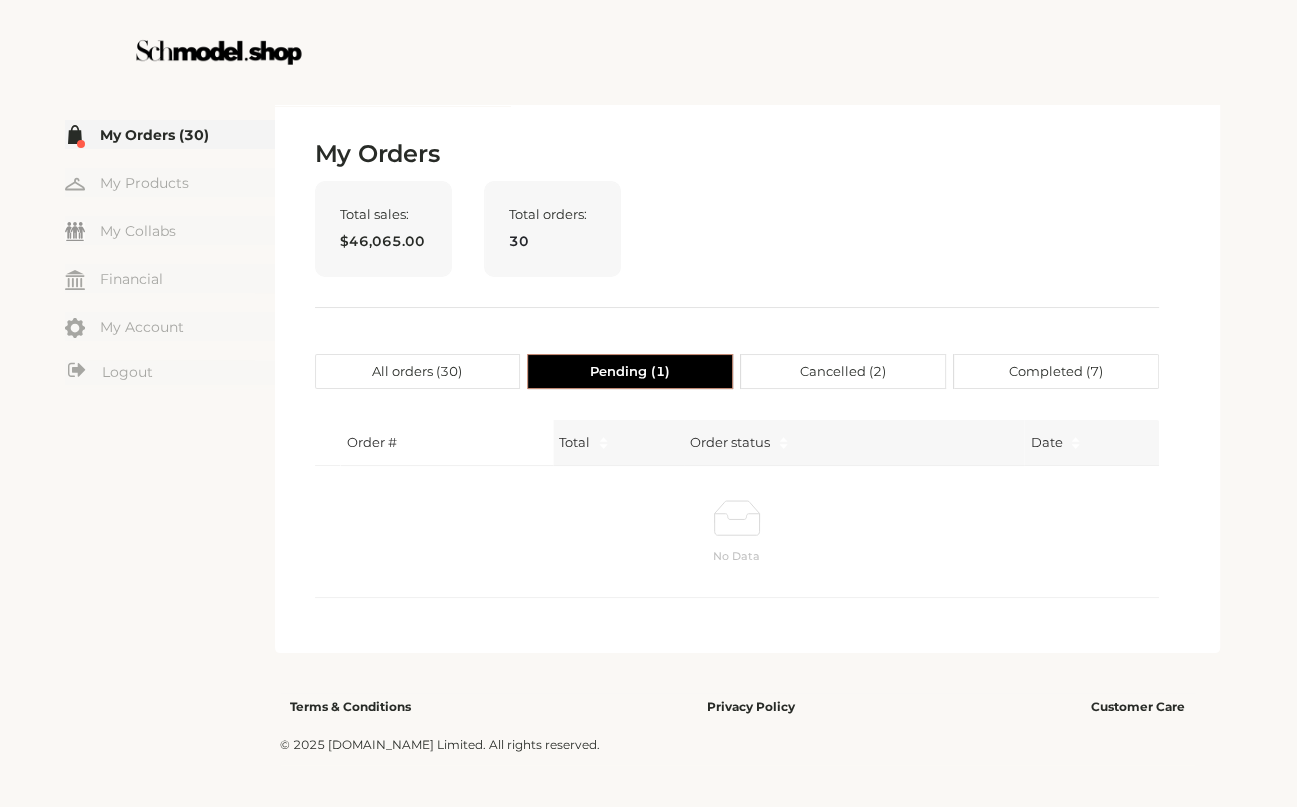 click on "Completed ( 7 )" at bounding box center (1056, 371) 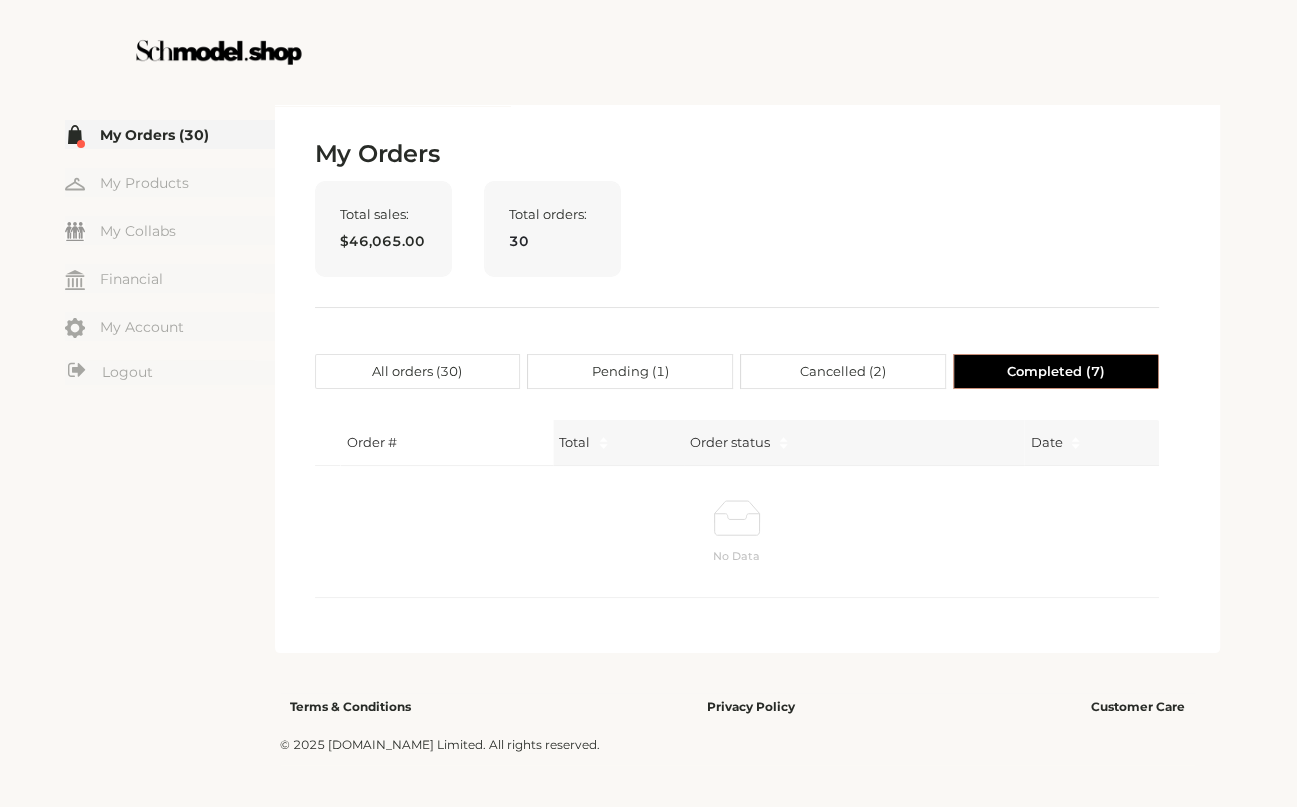 click on "Cancelled ( 2 )" at bounding box center (843, 371) 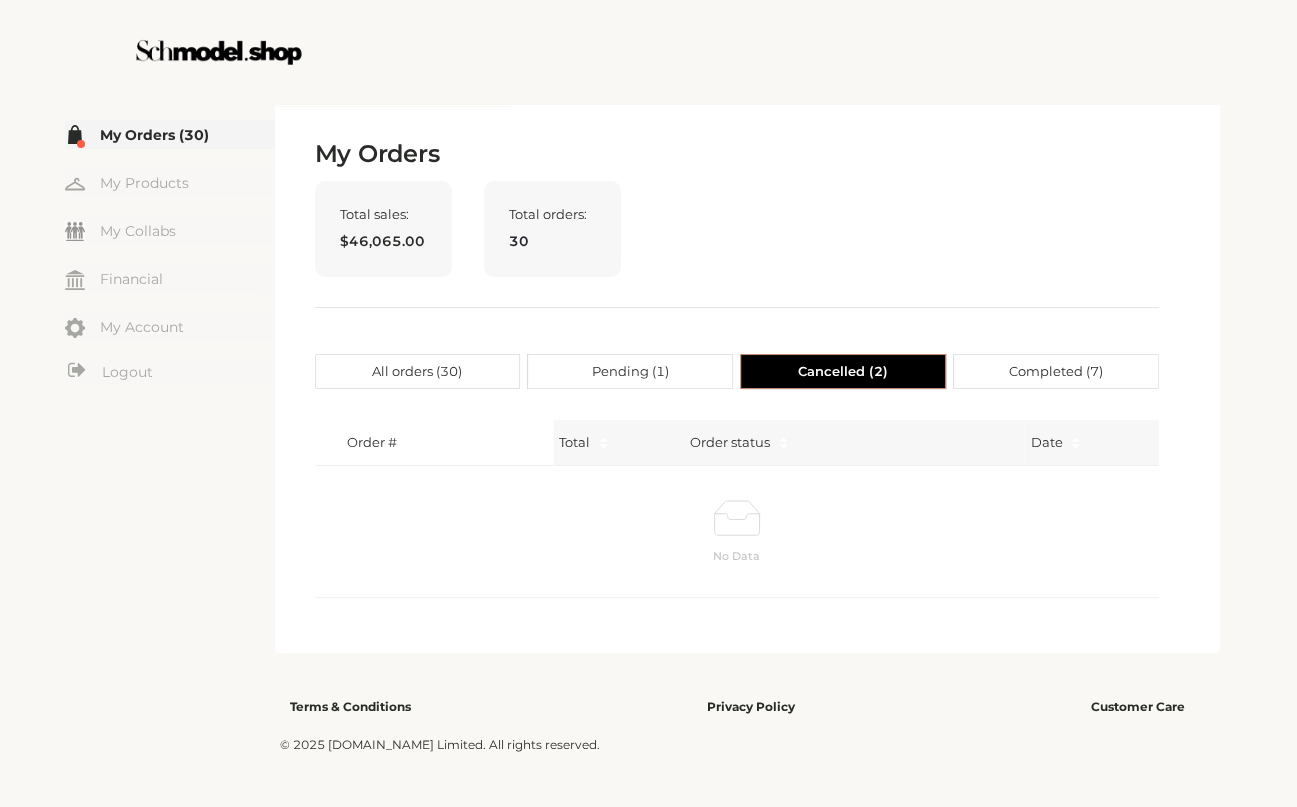 click on "Pending ( 1 )" at bounding box center (630, 371) 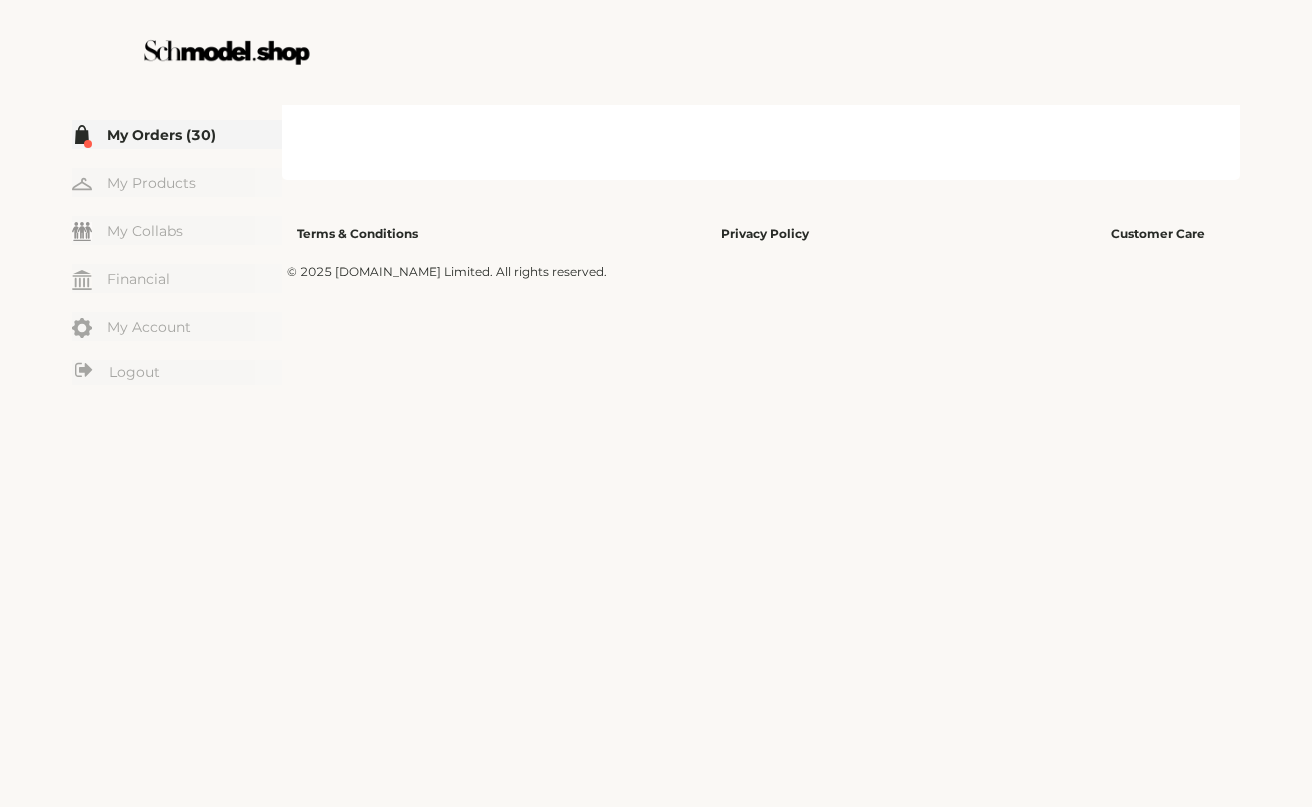 scroll, scrollTop: 0, scrollLeft: 0, axis: both 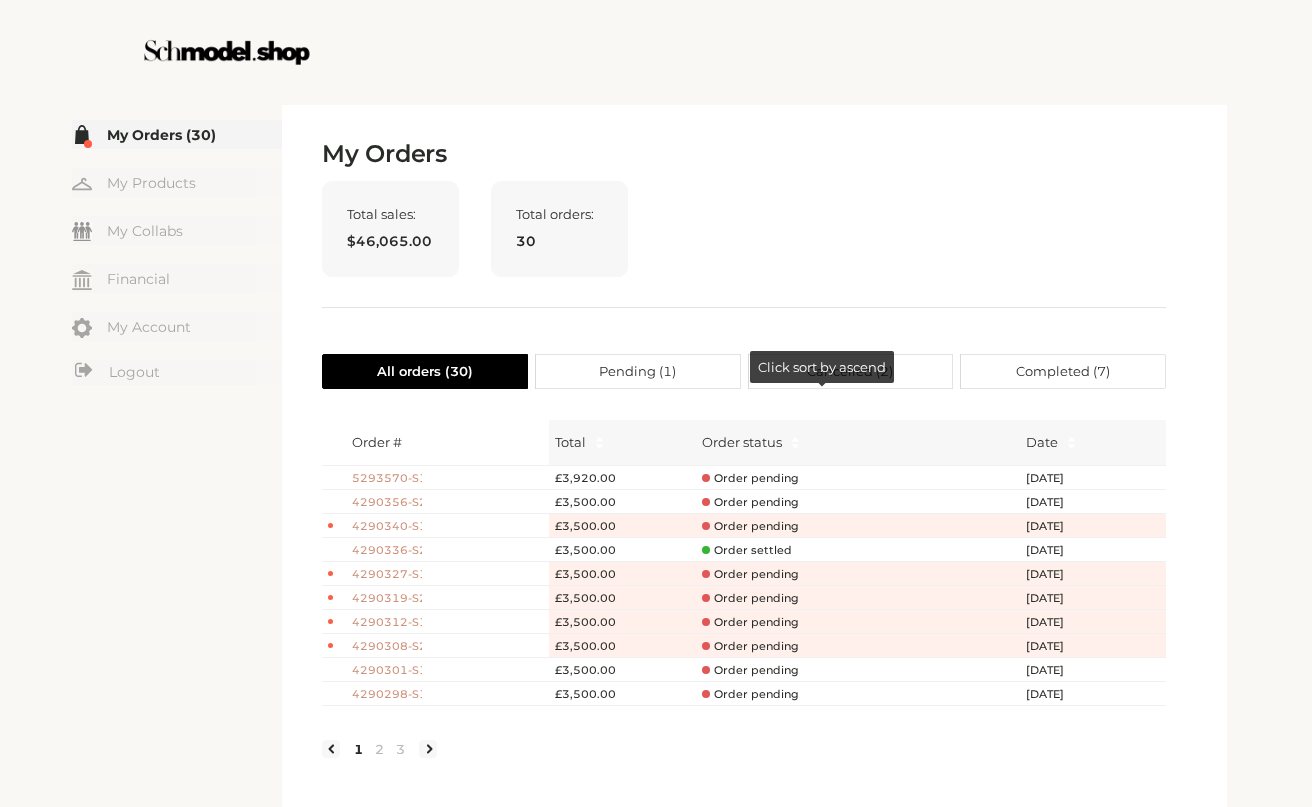 click on "Cancelled ( 2 )" at bounding box center (850, 371) 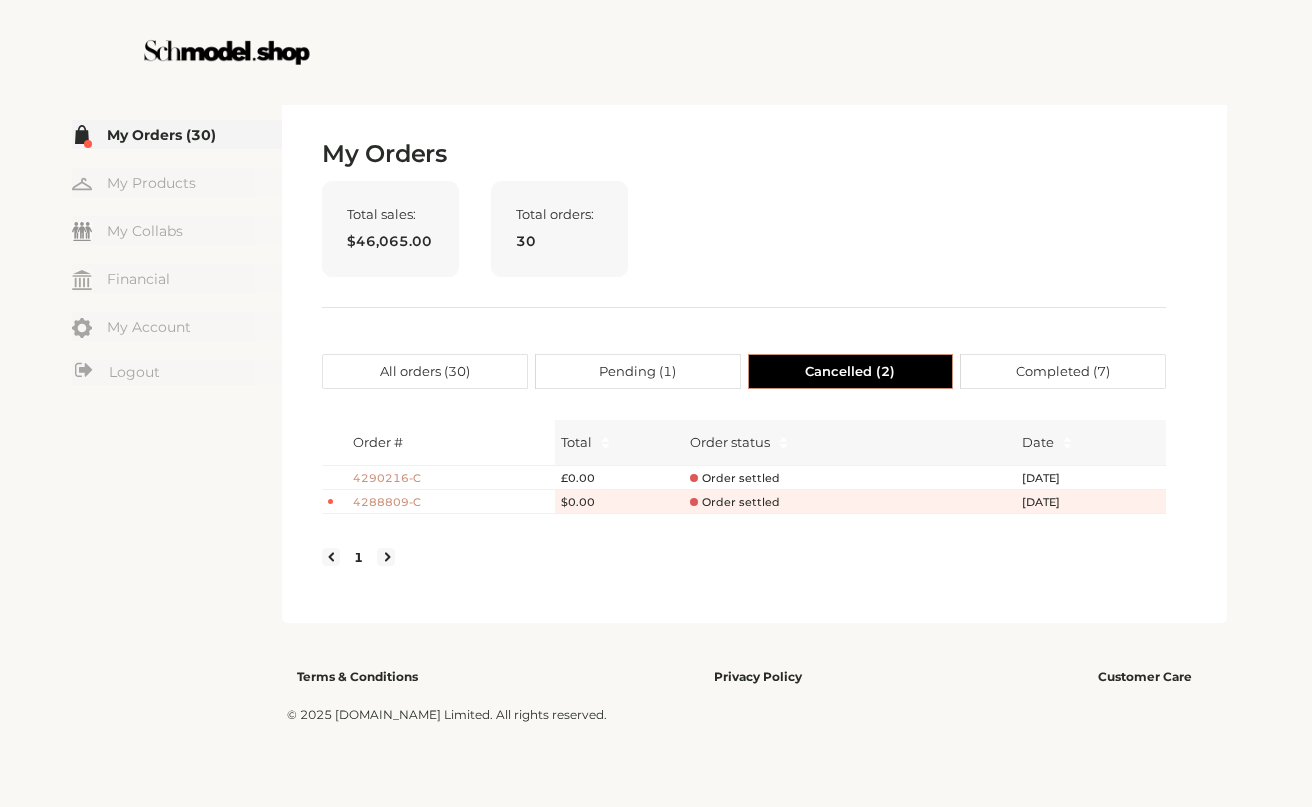 click on "Completed ( 7 )" at bounding box center (1063, 371) 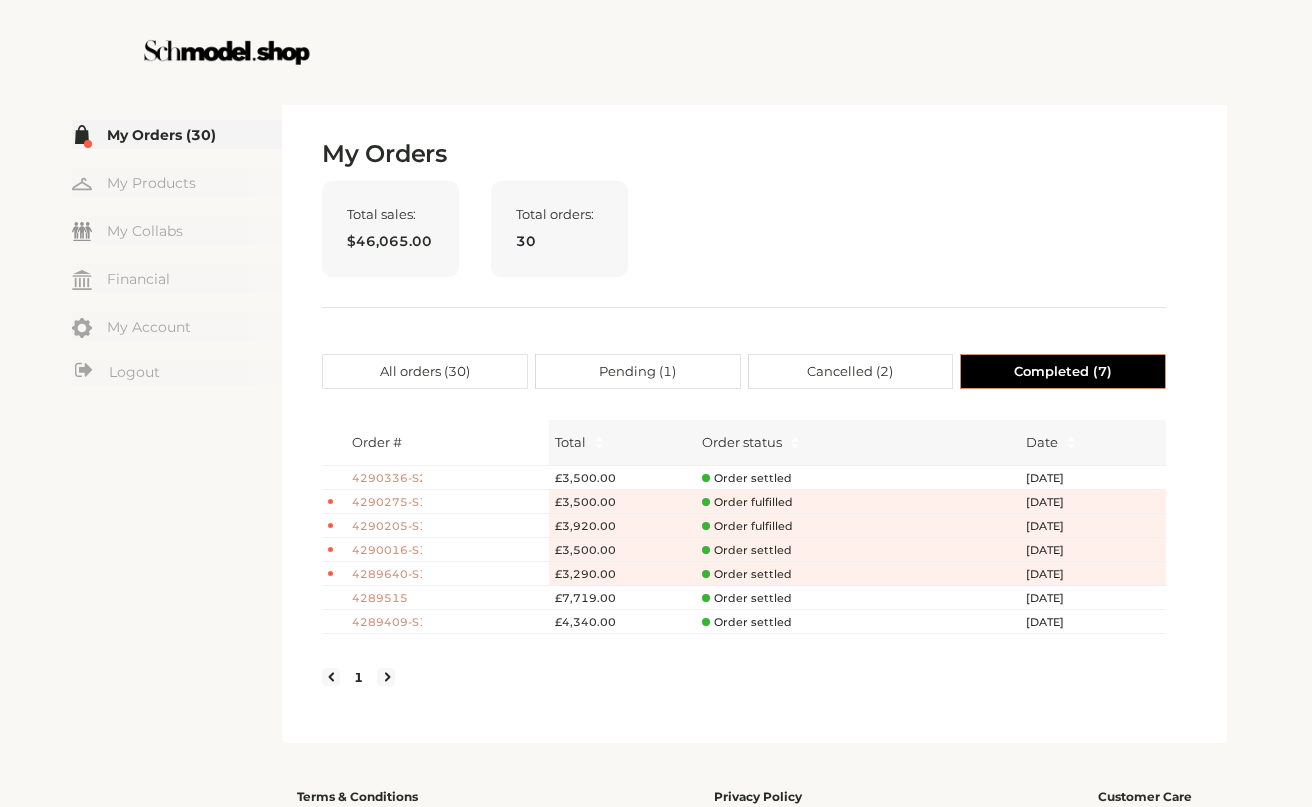 click on "Pending ( 1 )" at bounding box center [637, 371] 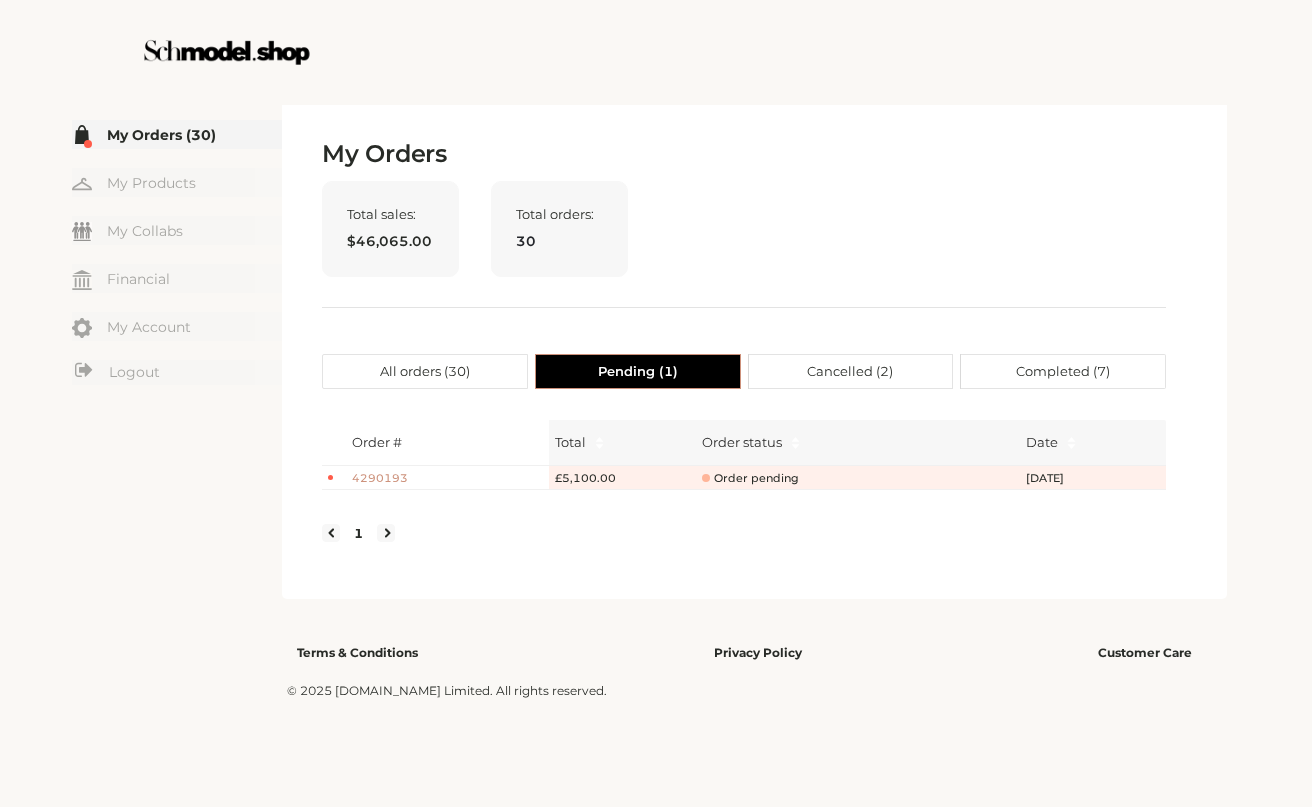 drag, startPoint x: 396, startPoint y: 332, endPoint x: 405, endPoint y: 322, distance: 13.453624 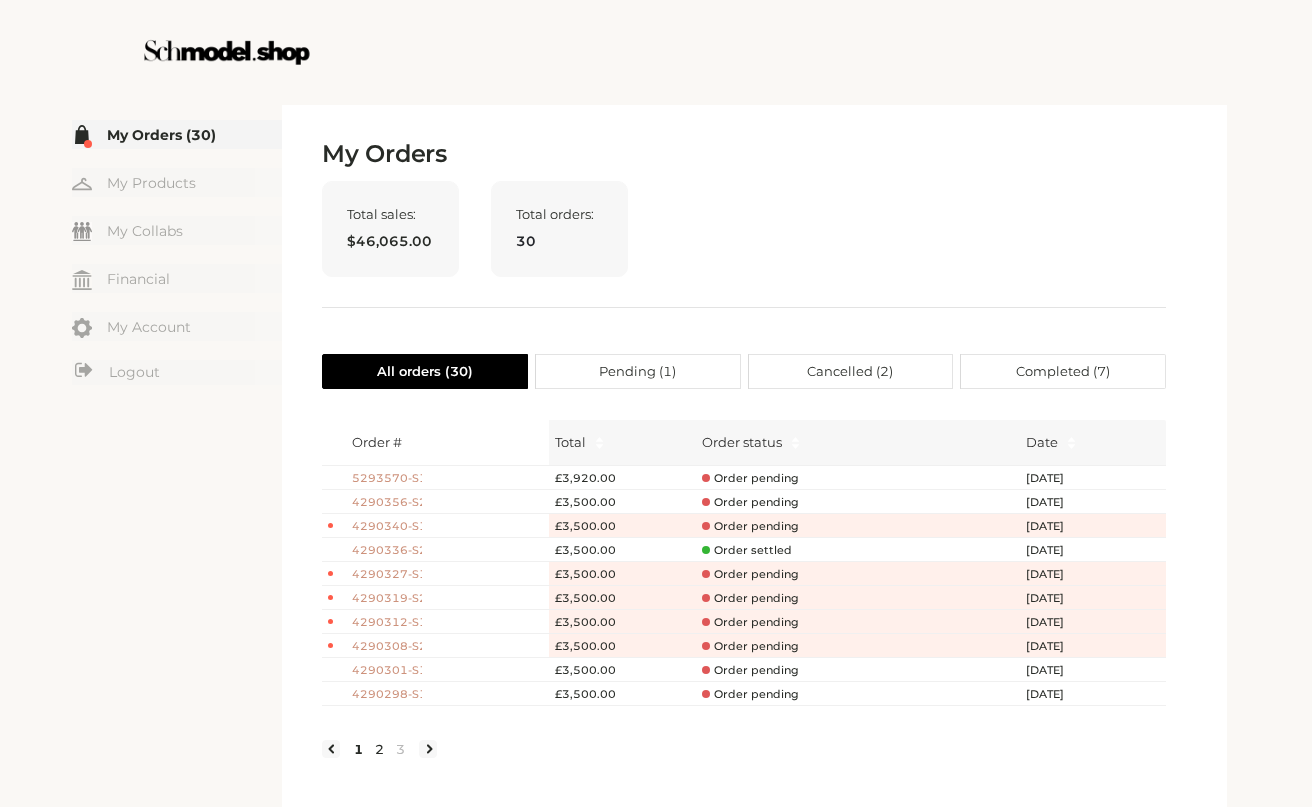 click on "2" at bounding box center (379, 749) 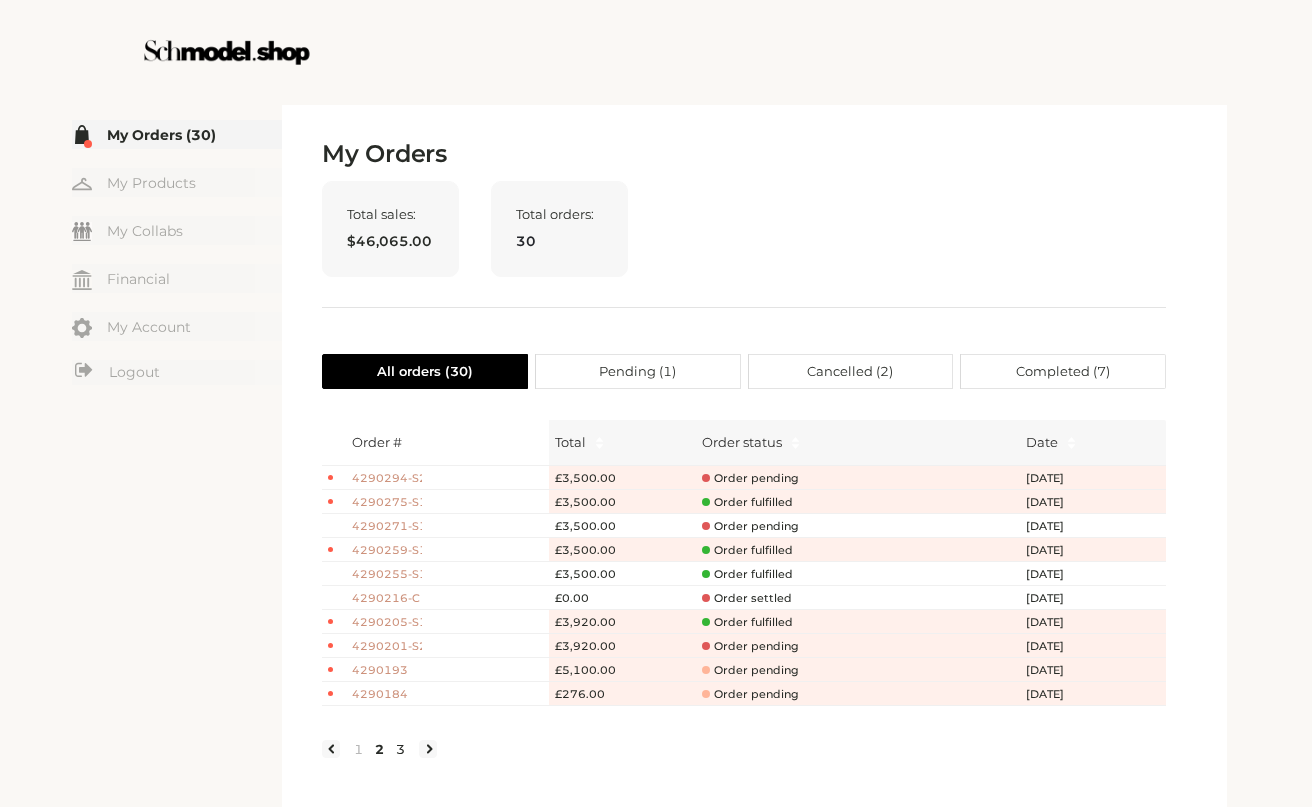 click on "3" at bounding box center (400, 749) 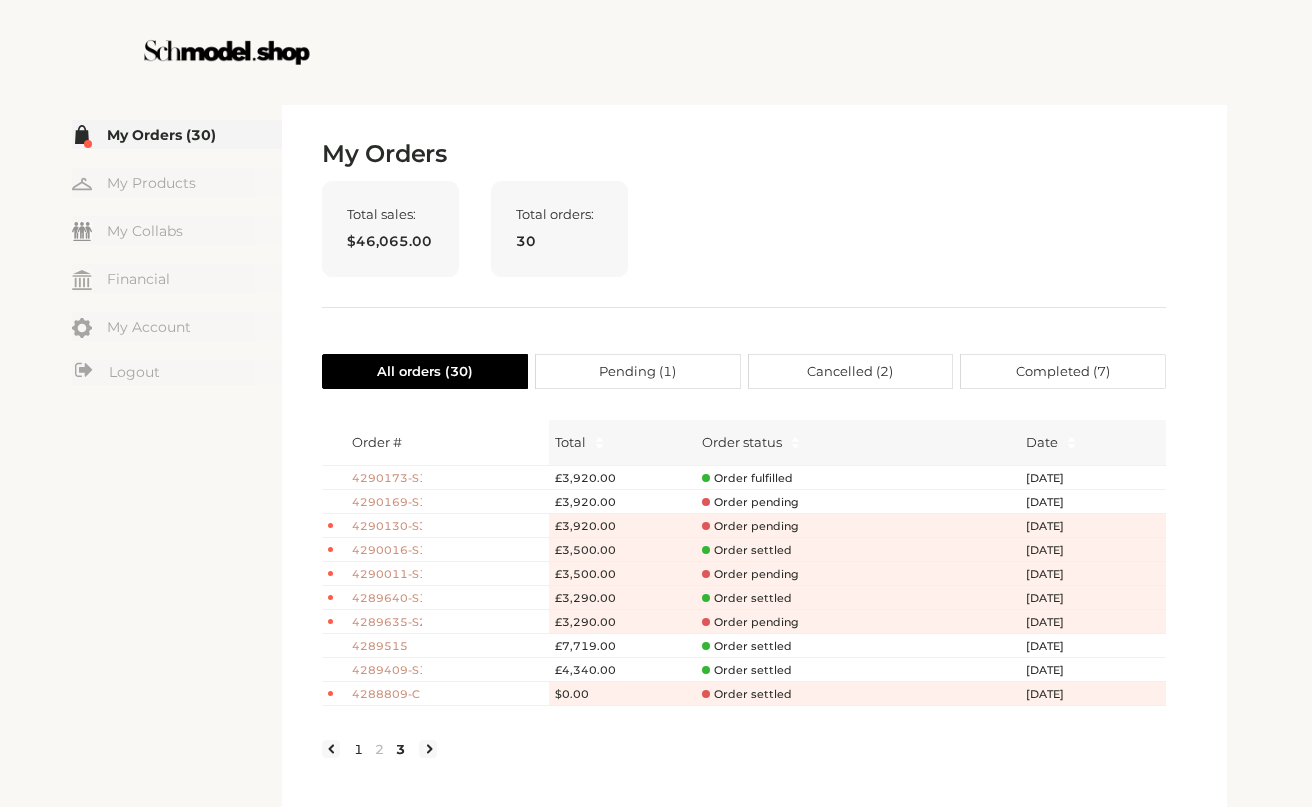 click on "1" at bounding box center (358, 749) 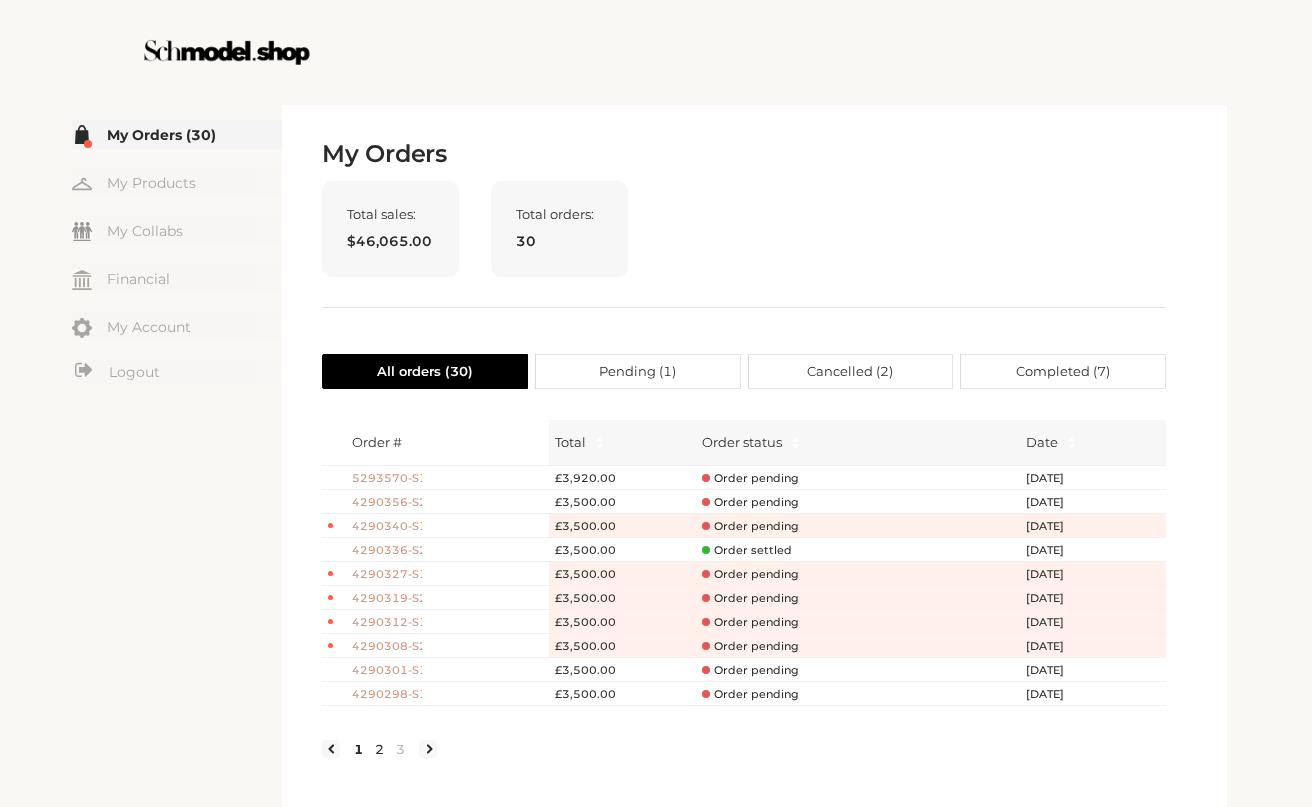 click on "2" at bounding box center [379, 749] 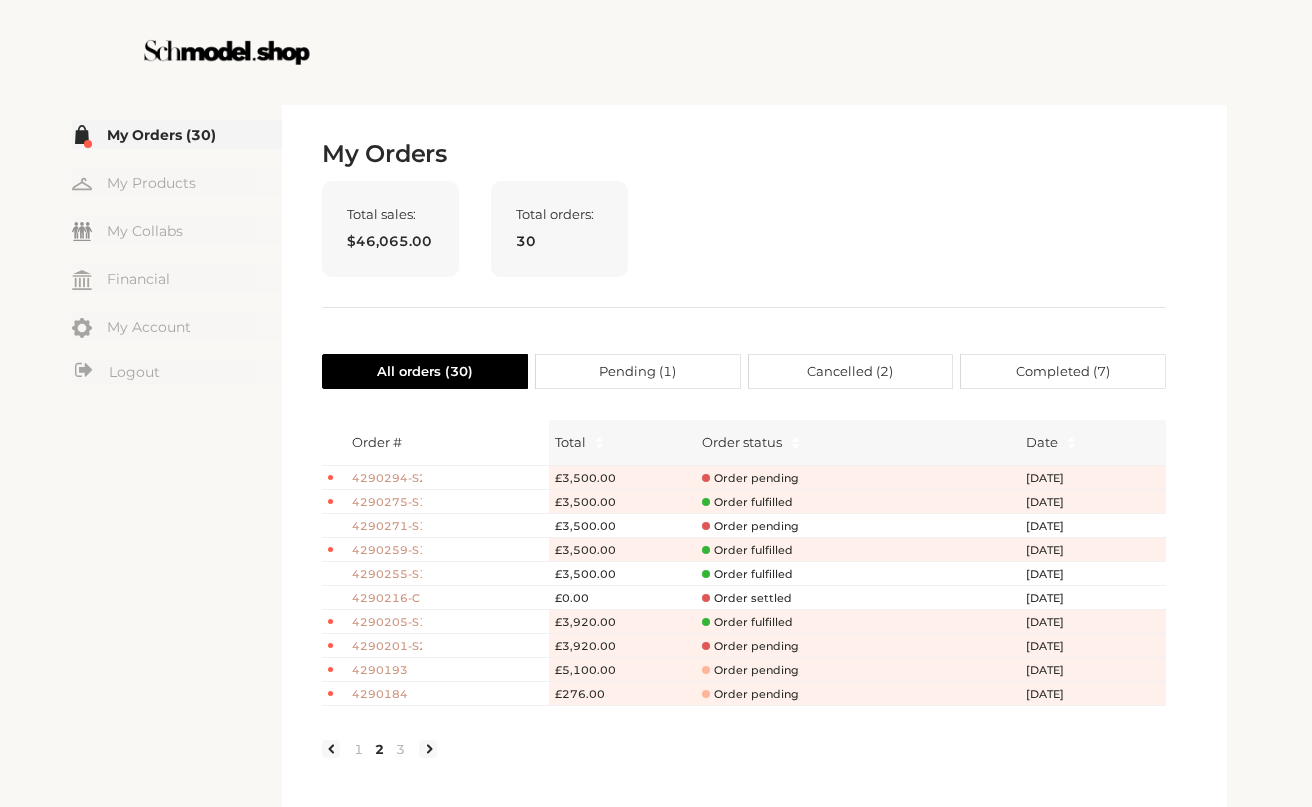 click on "Pending ( 1 )" at bounding box center (637, 371) 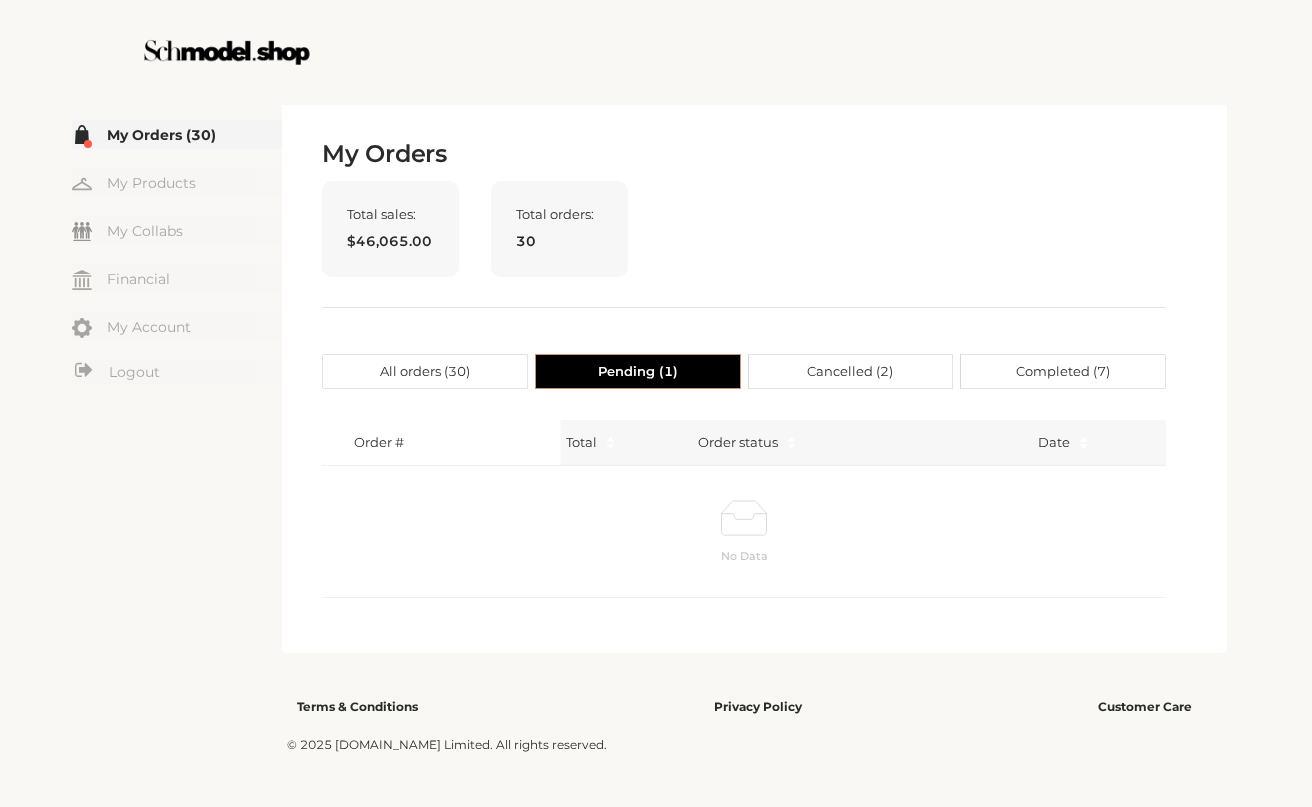 click on "My Orders (30)" at bounding box center [177, 134] 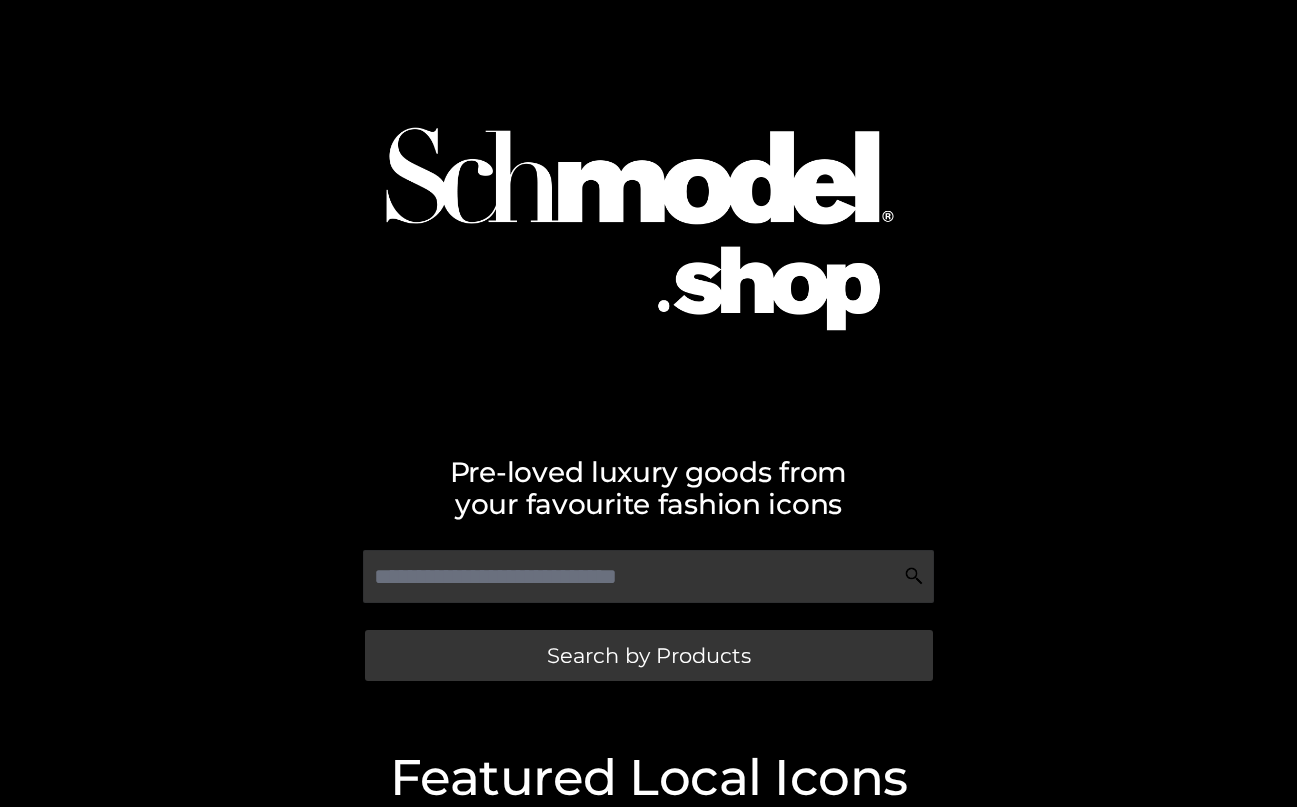 scroll, scrollTop: 0, scrollLeft: 0, axis: both 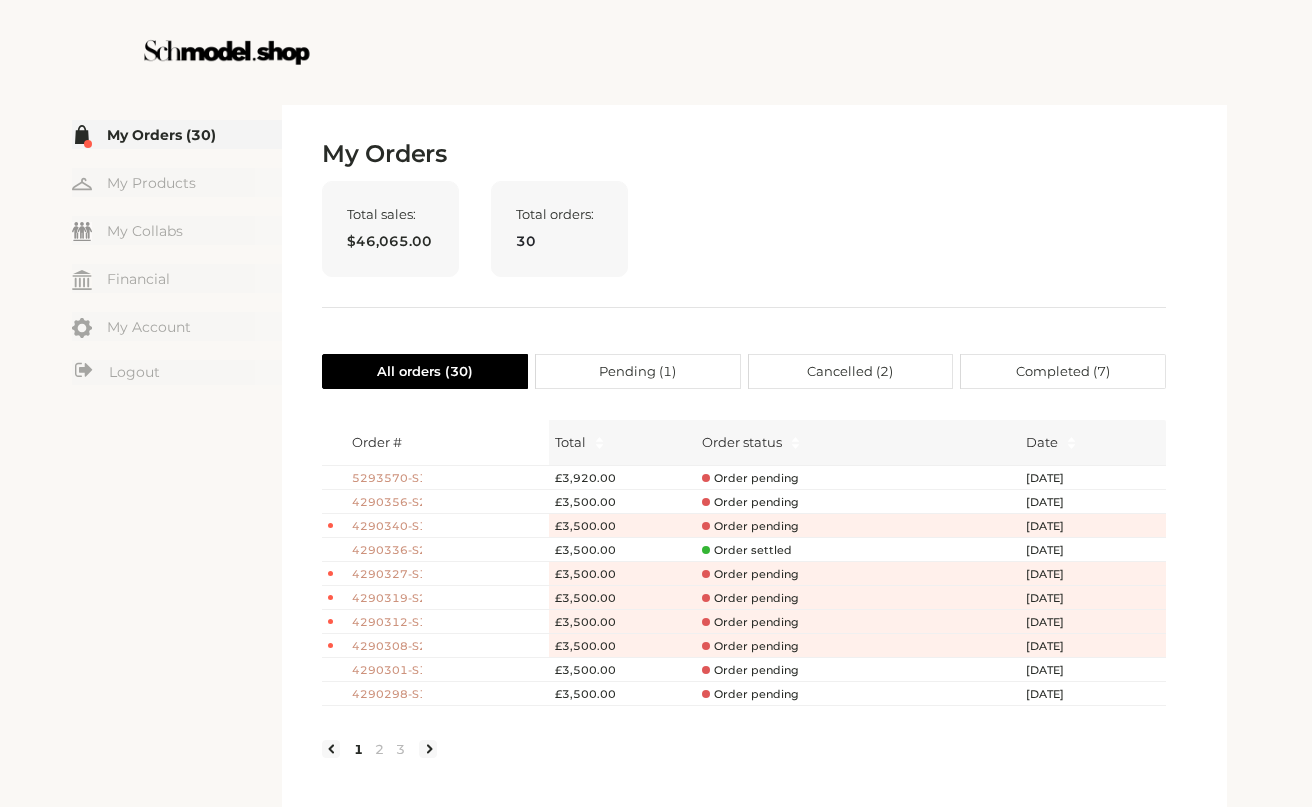 click on "Total sales: $46,065.00 Total orders: 30" at bounding box center (744, 244) 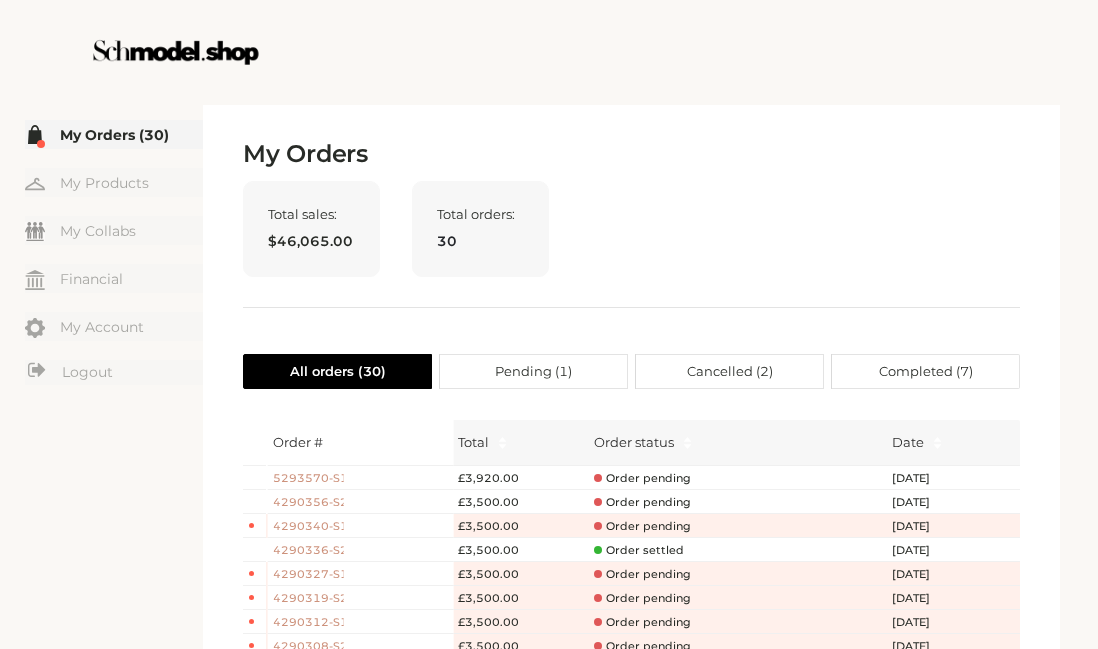 click on "My Orders" at bounding box center (631, 154) 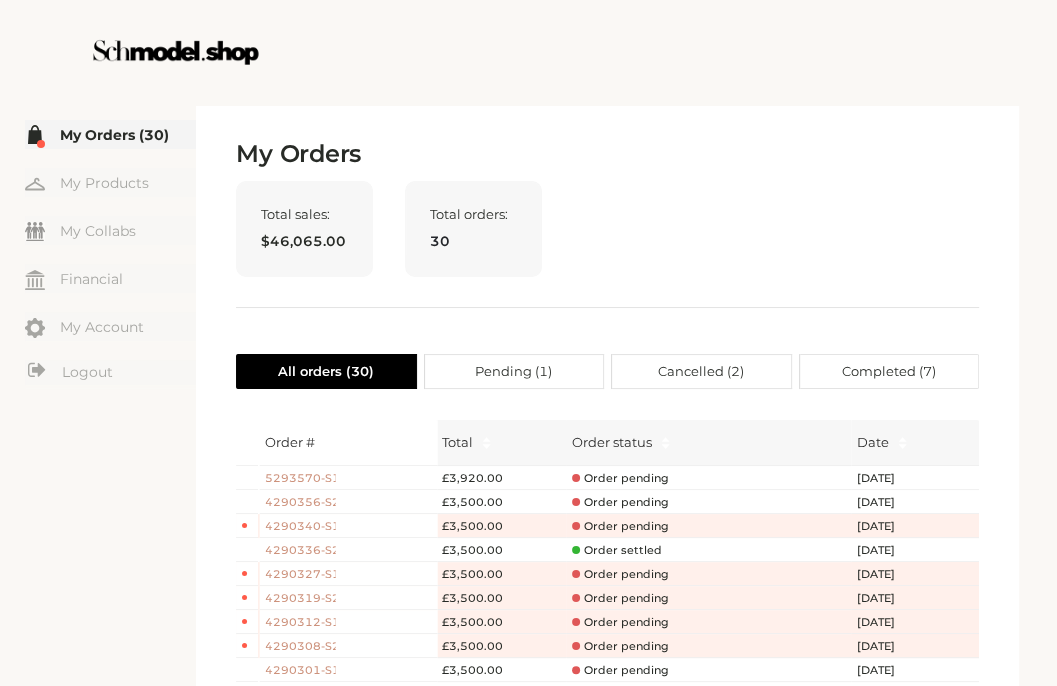 click on "My Orders" at bounding box center (607, 154) 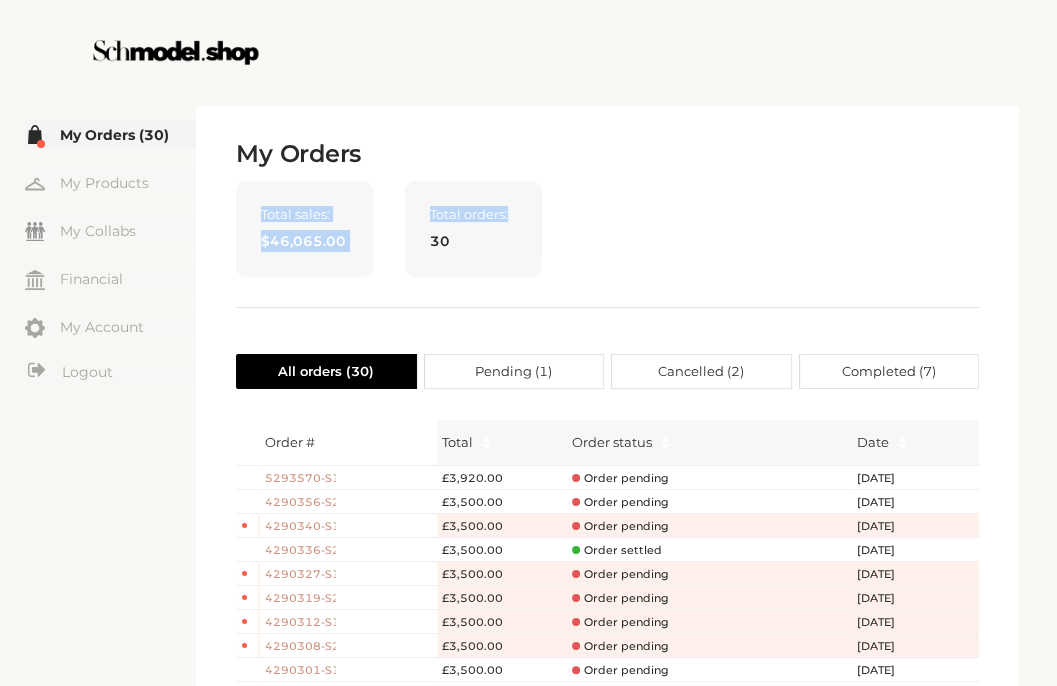 click on "My Orders Total sales: $46,065.00 Total orders: 30 All orders ( 30 ) Pending ( 1 ) Cancelled ( 2 ) Completed ( 7 ) Order # Total Order status   Date 5293570-S1 £3,920.00 Order pending Jul 01, 25 4290356-S2 £3,500.00 Order pending Jun 25, 25 4290340-S1 £3,500.00 Order pending Jun 24, 25 4290336-S2 £3,500.00 Order settled Jun 24, 25 4290327-S1 £3,500.00 Order pending Jun 24, 25 4290319-S2 £3,500.00 Order pending Jun 24, 25 4290312-S1 £3,500.00 Order pending Jun 24, 25 4290308-S2 £3,500.00 Order pending Jun 24, 25 4290301-S1 £3,500.00 Order pending Jun 24, 25 4290298-S1 £3,500.00 Order pending Jun 24, 25 1 2 3" at bounding box center [607, 457] 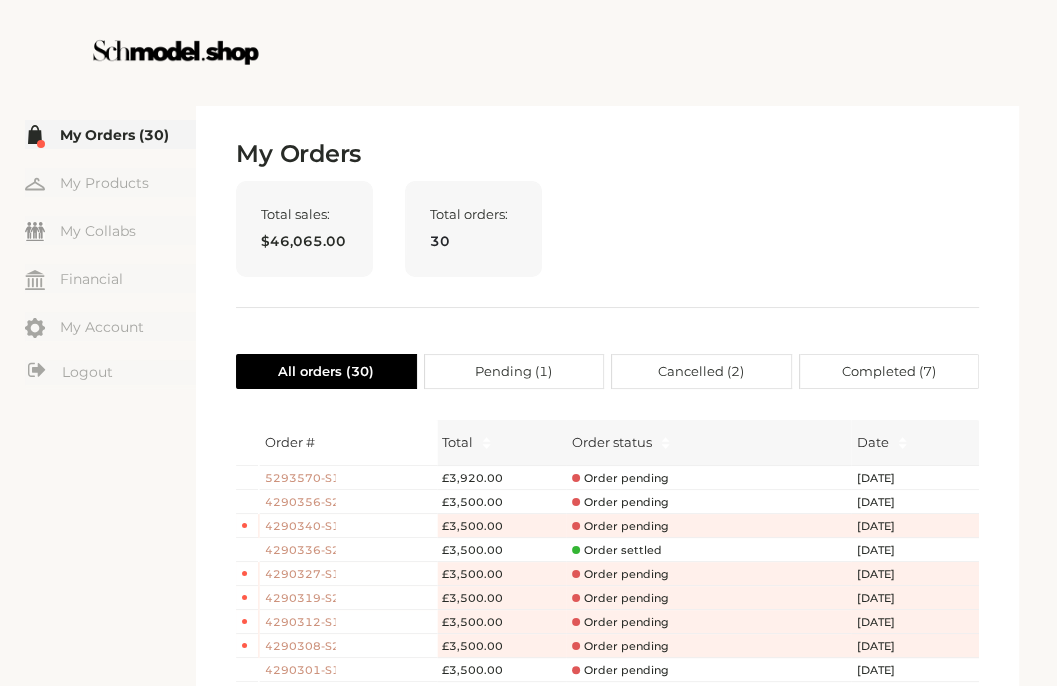 click at bounding box center [528, 52] 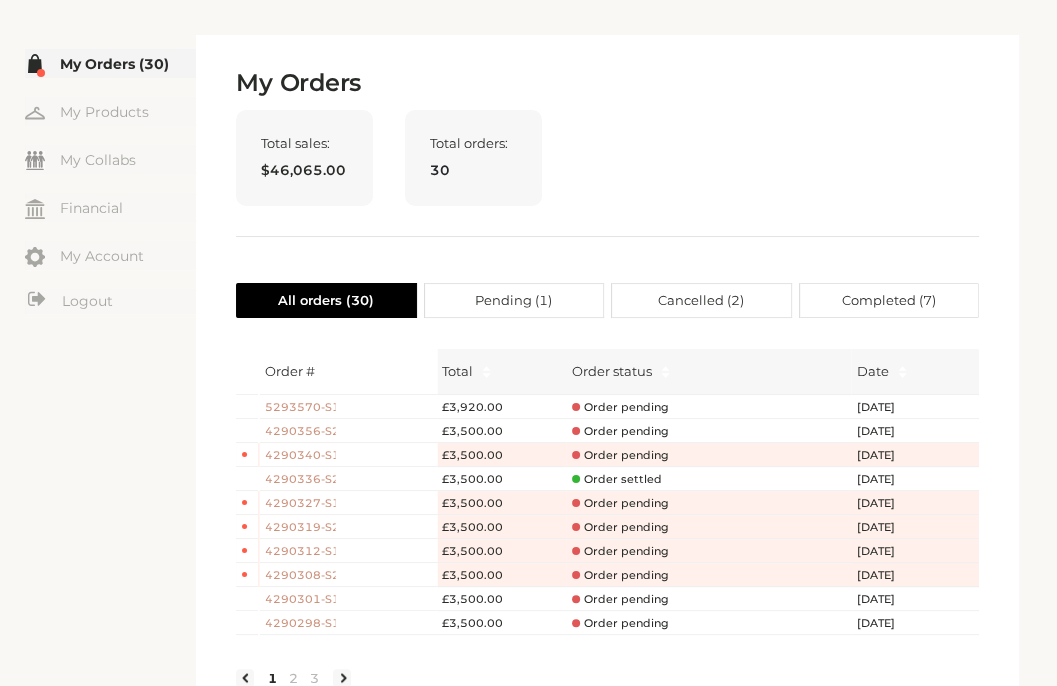 click on "Total sales: $46,065.00 Total orders: 30" at bounding box center (607, 173) 